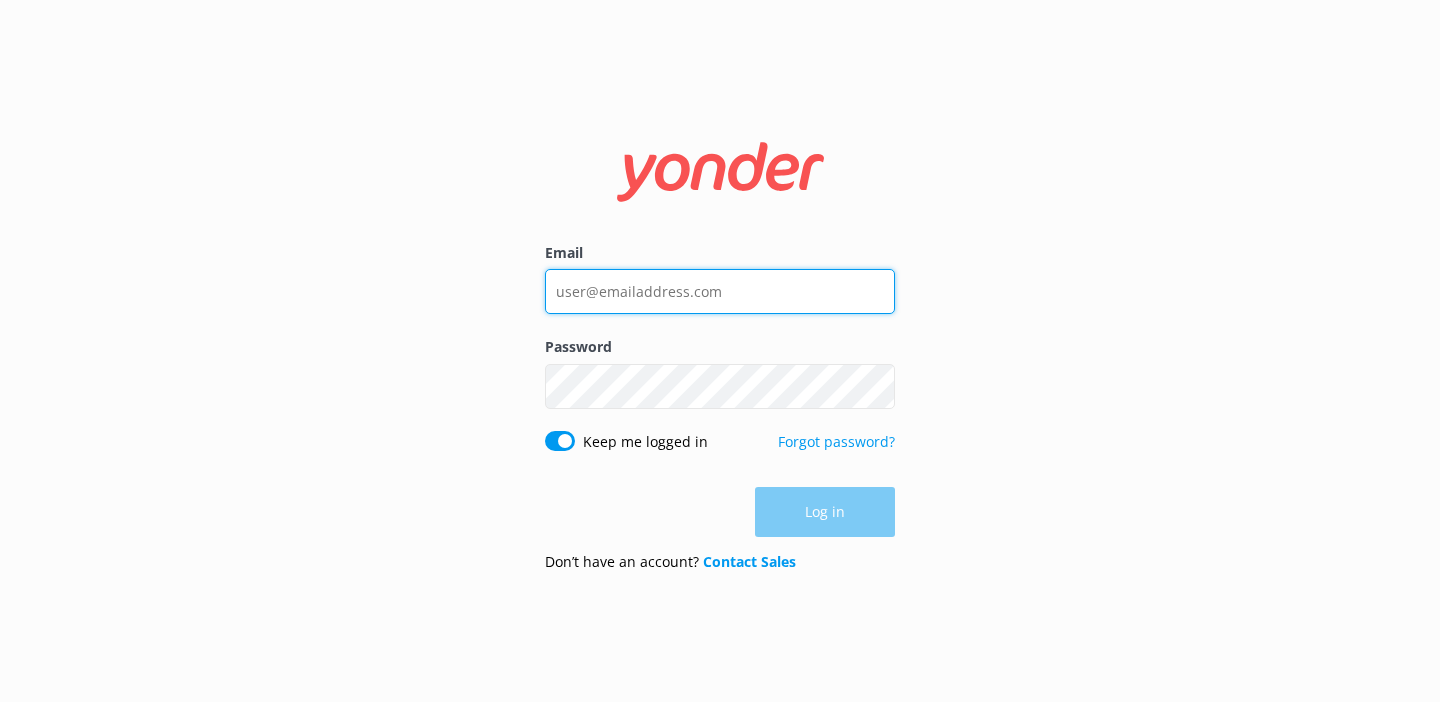 scroll, scrollTop: 0, scrollLeft: 0, axis: both 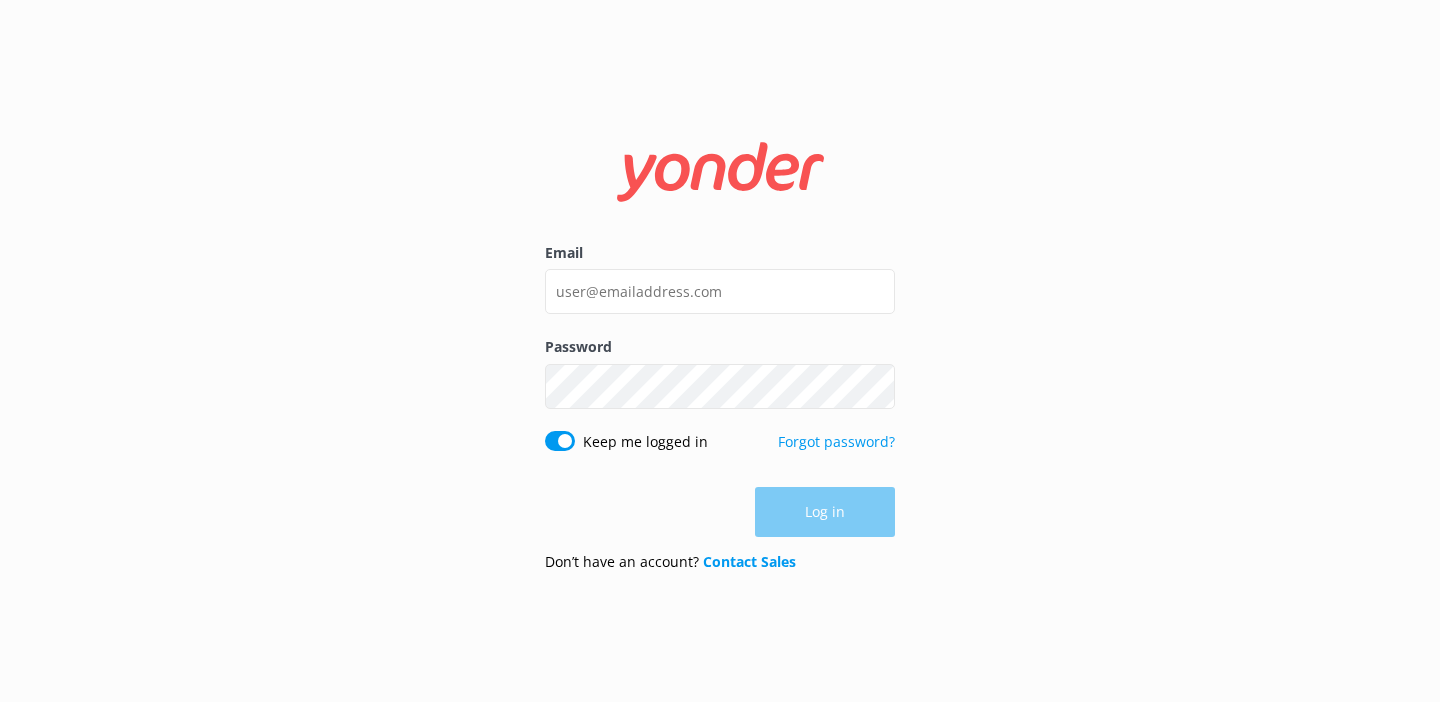 drag, startPoint x: 982, startPoint y: 357, endPoint x: 1008, endPoint y: 336, distance: 33.42155 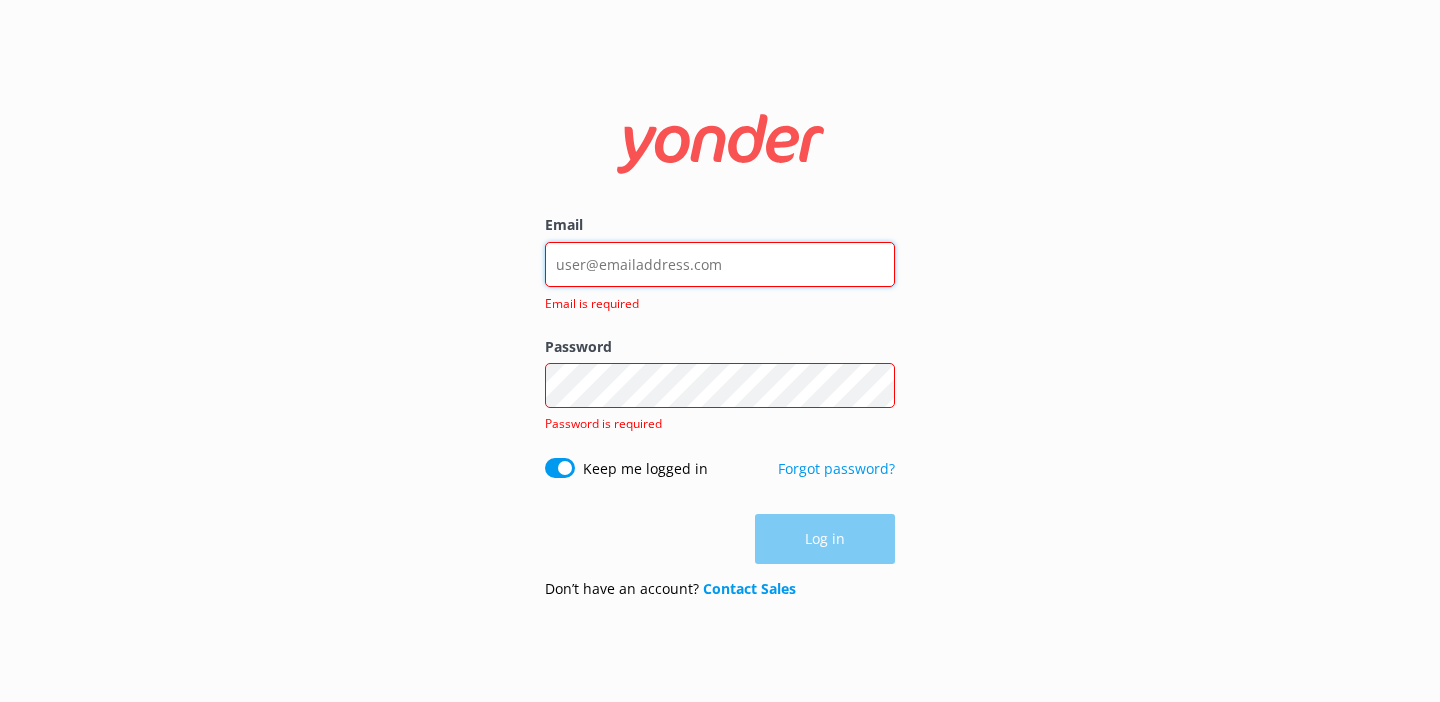 click on "Email" at bounding box center [720, 264] 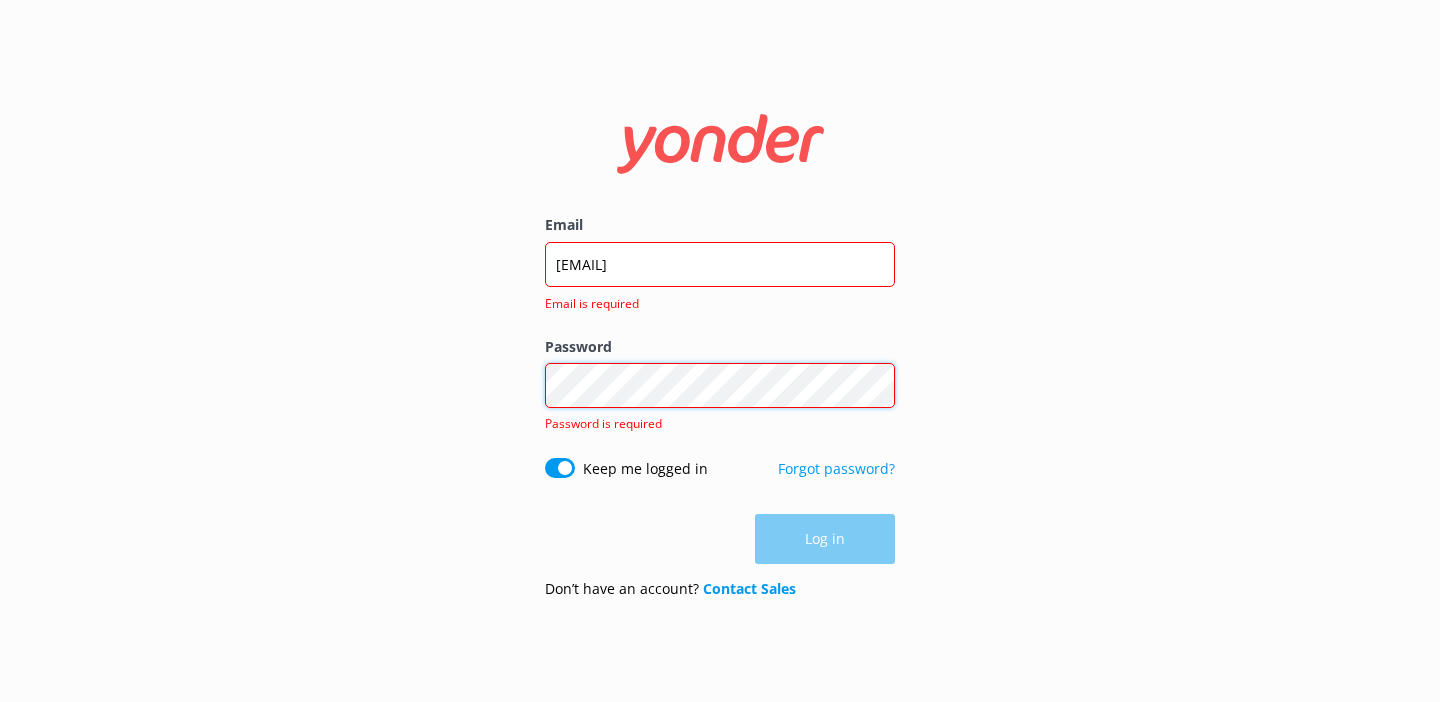 click on "Log in" at bounding box center (825, 539) 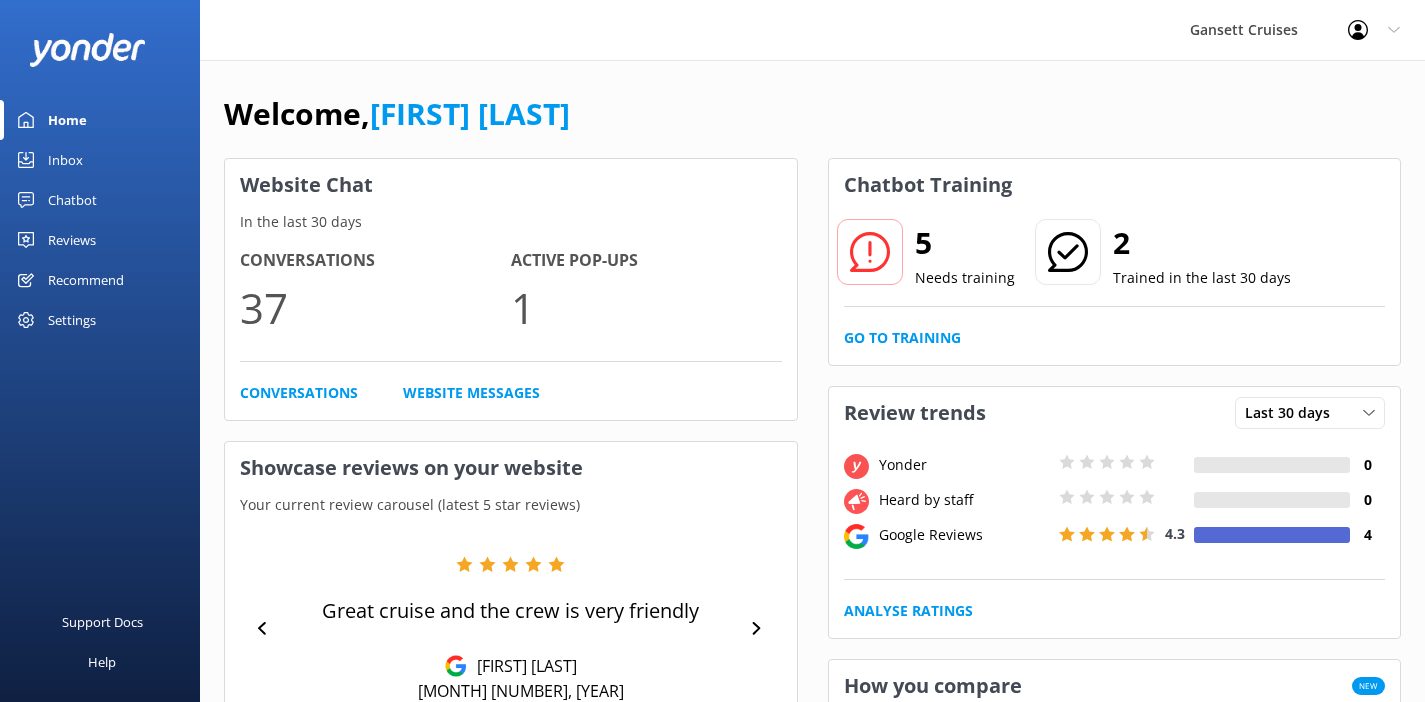 click on "Inbox" at bounding box center (65, 160) 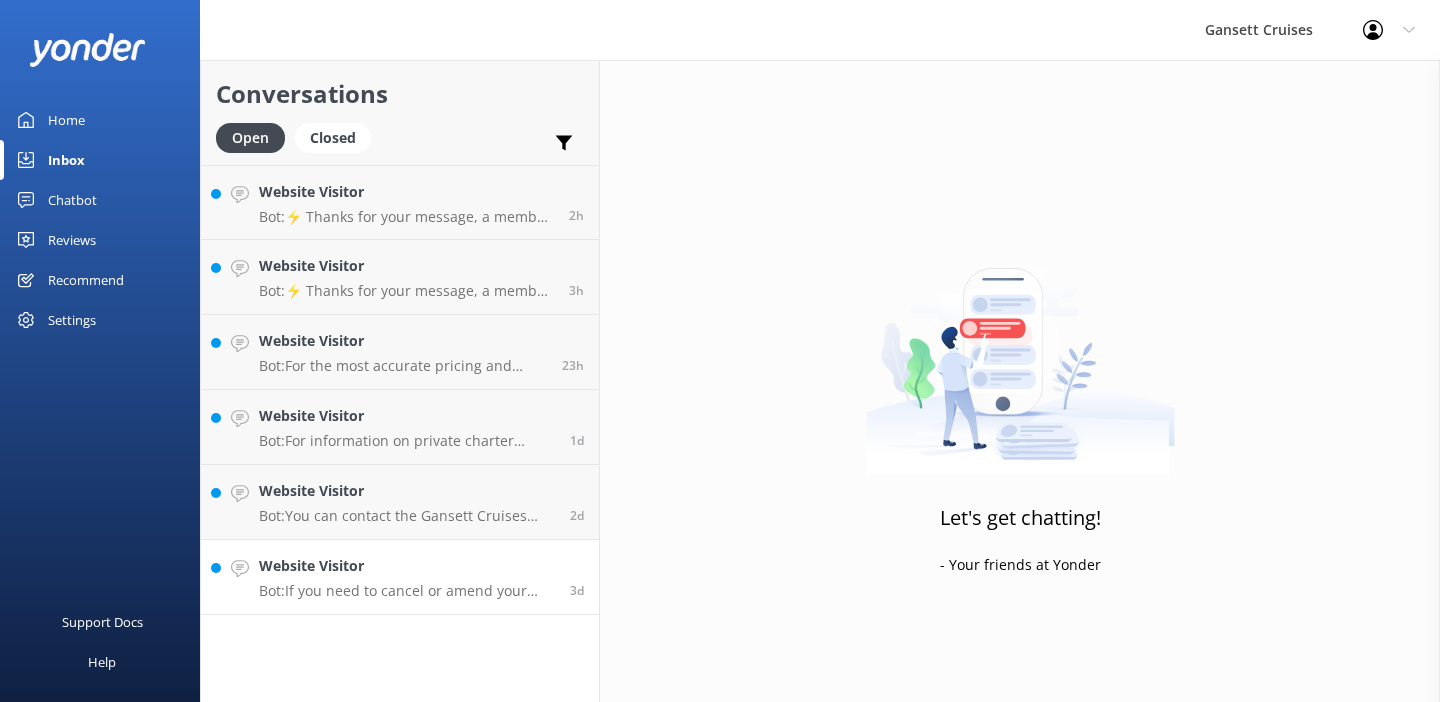 click on "Bot:  If you need to cancel or amend your reservation, please contact the Gansett Cruises team at [PHONE], or email [EMAIL]. Please note that tickets cancelled less than 24 hours in advance are non-refundable, though they may be exchanged for another tour and/or date if seats are available." at bounding box center [407, 591] 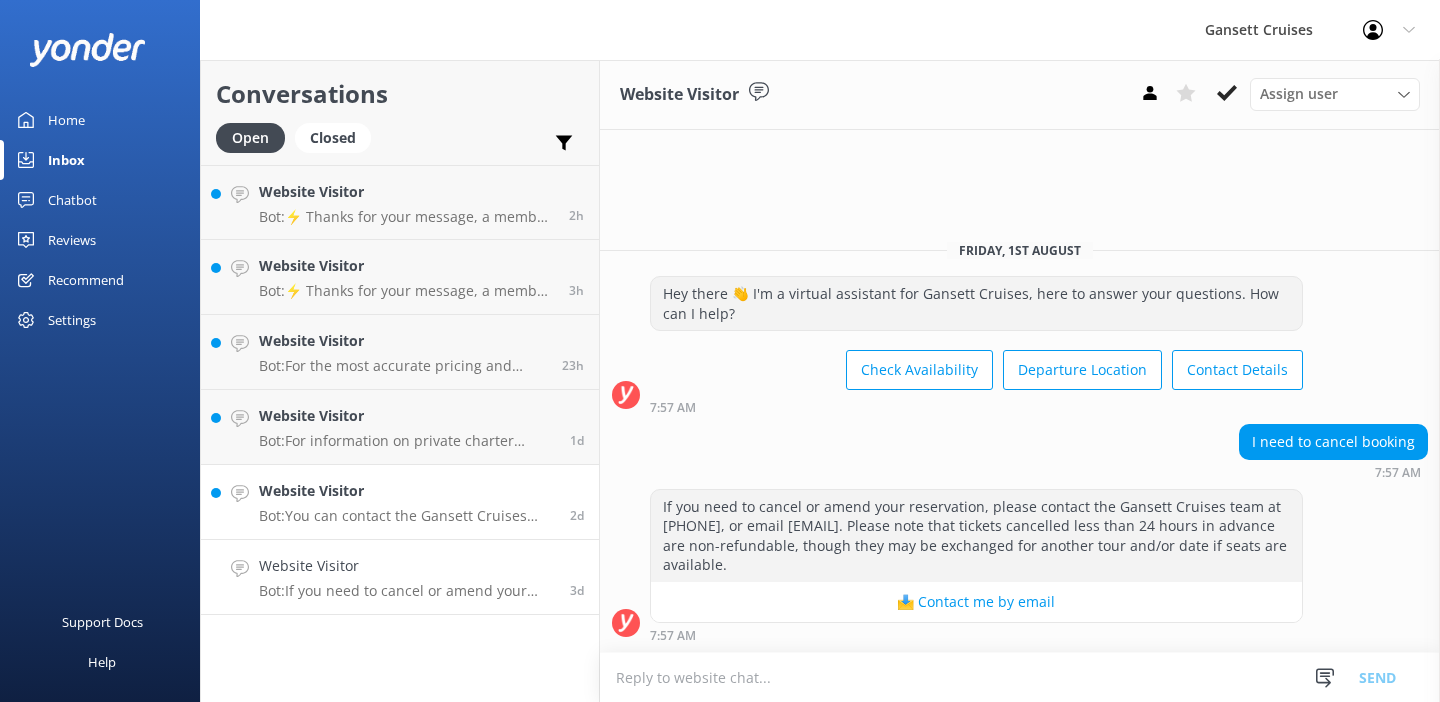 click on "Bot:  You can contact the Gansett Cruises team at [PHONE], or by emailing [EMAIL]. Visit https://gansettcruises.com/contact-us/." at bounding box center (407, 516) 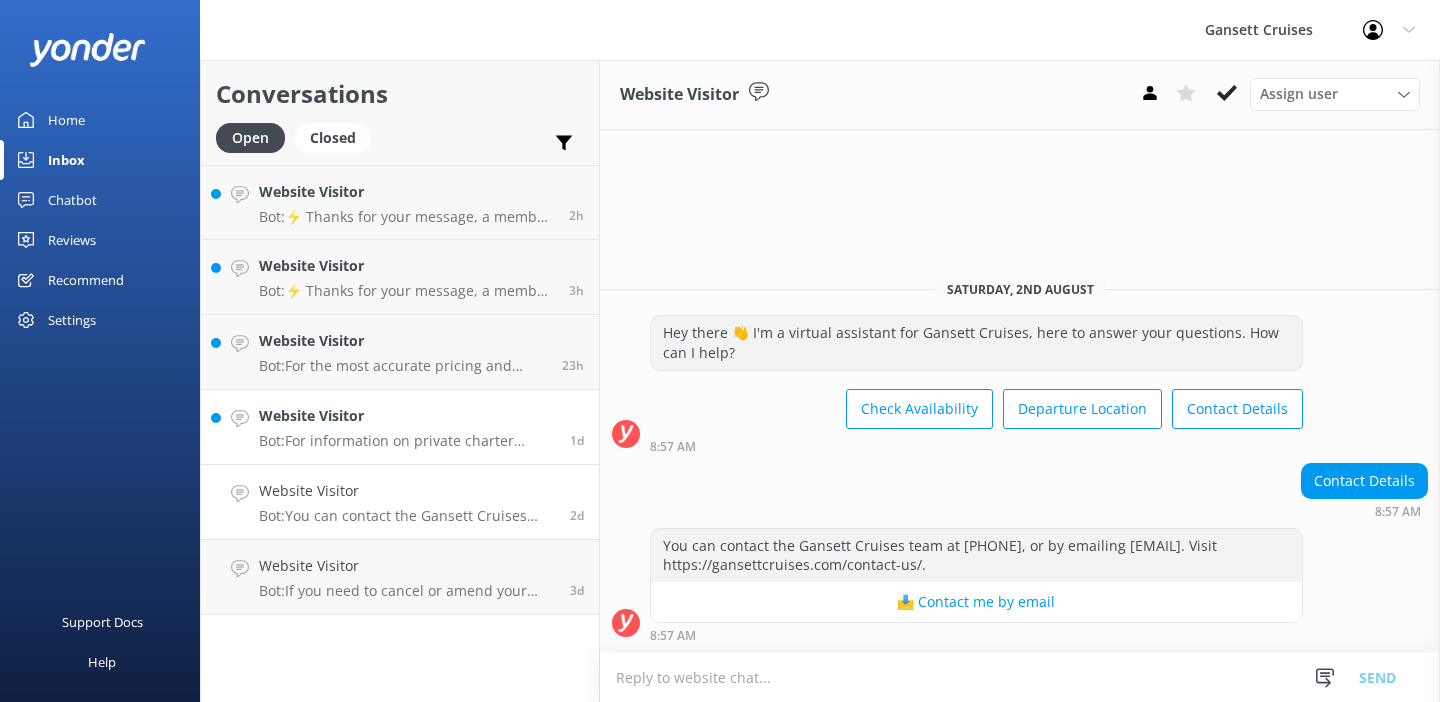 click on "Website Visitor Bot:  For information on private charter pricing and time frames, please contact our charter manager at [PHONE]. You can also learn more at https://gansettcruises.com/private-group-charters/. 1d" at bounding box center (400, 427) 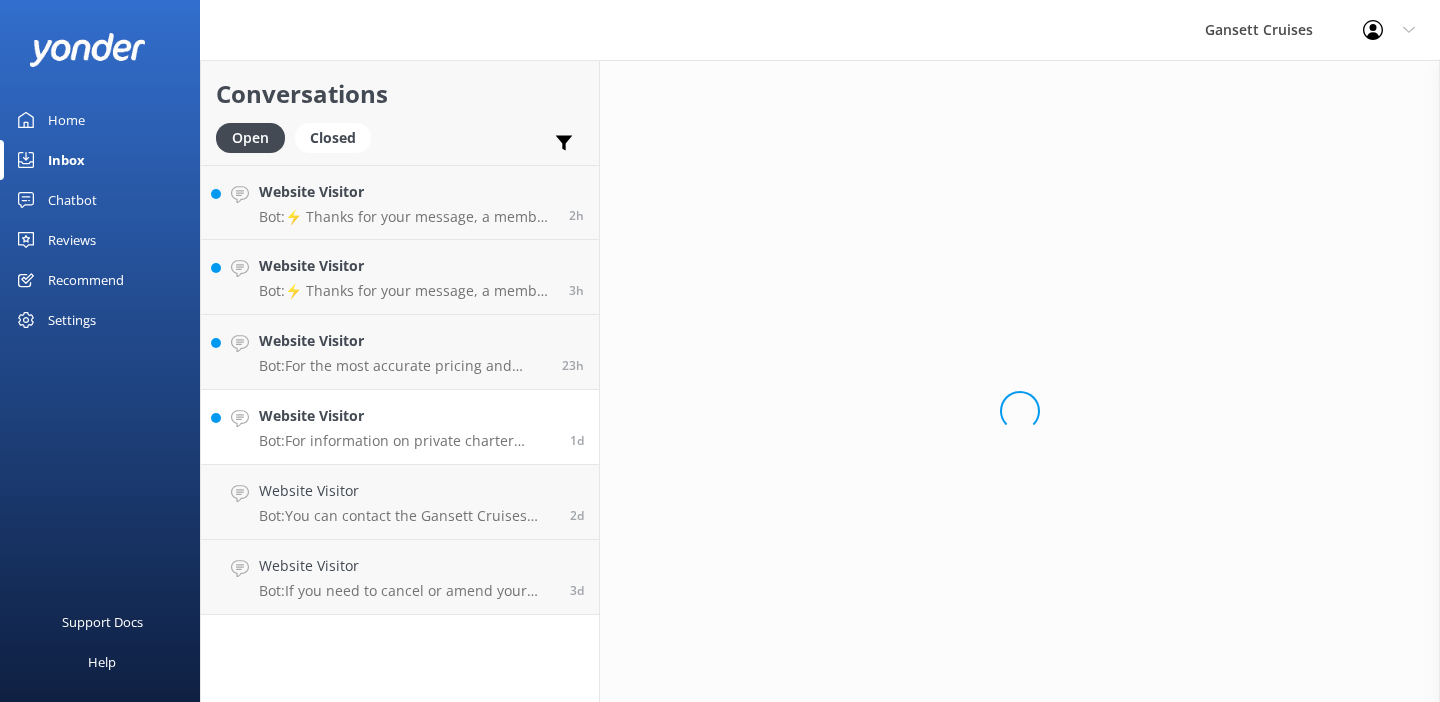 click on "Website Visitor Bot:  For information on private charter pricing and time frames, please contact our charter manager at [PHONE]. You can also learn more at https://gansettcruises.com/private-group-charters/." at bounding box center (407, 427) 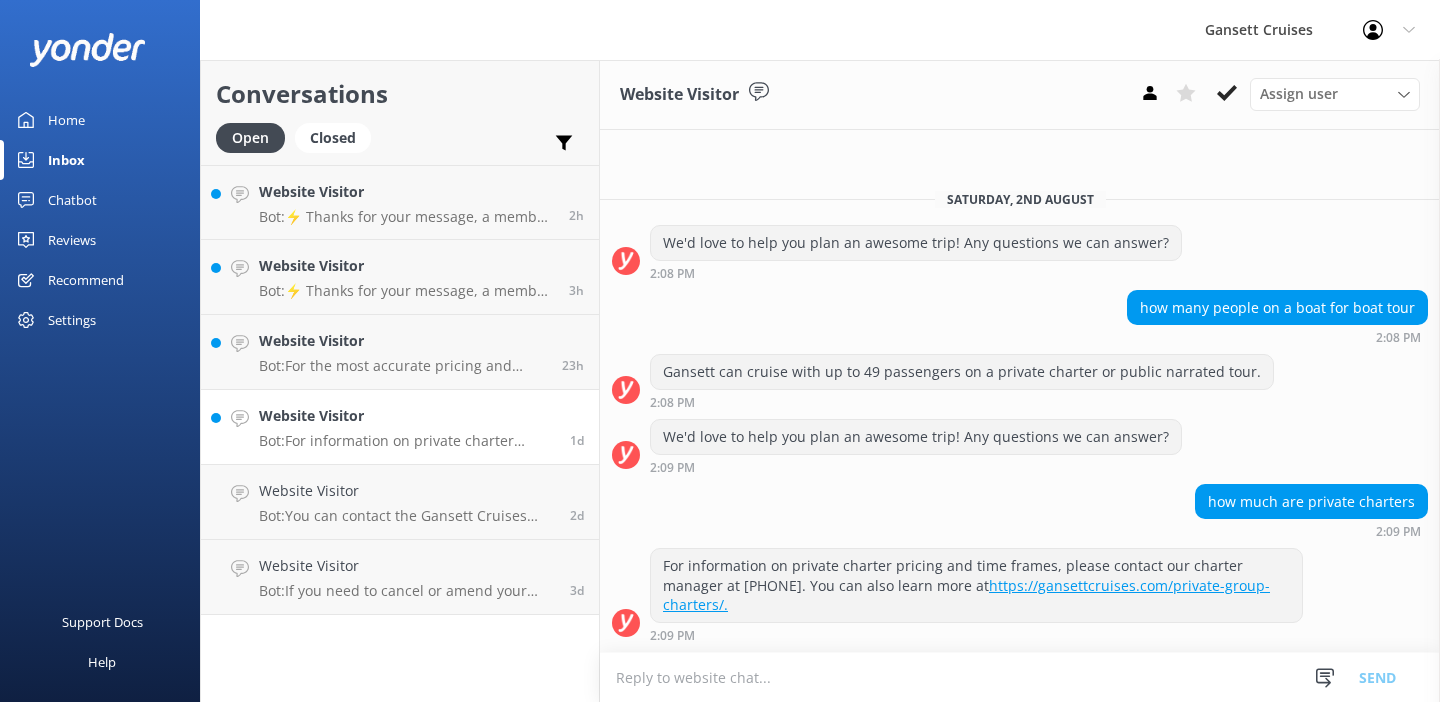 click on "Bot: For information on private charter pricing and time frames, please contact our charter manager at [PHONE]. You can also learn more at https://gansettcruises.com/private-group-charters/." at bounding box center (407, 441) 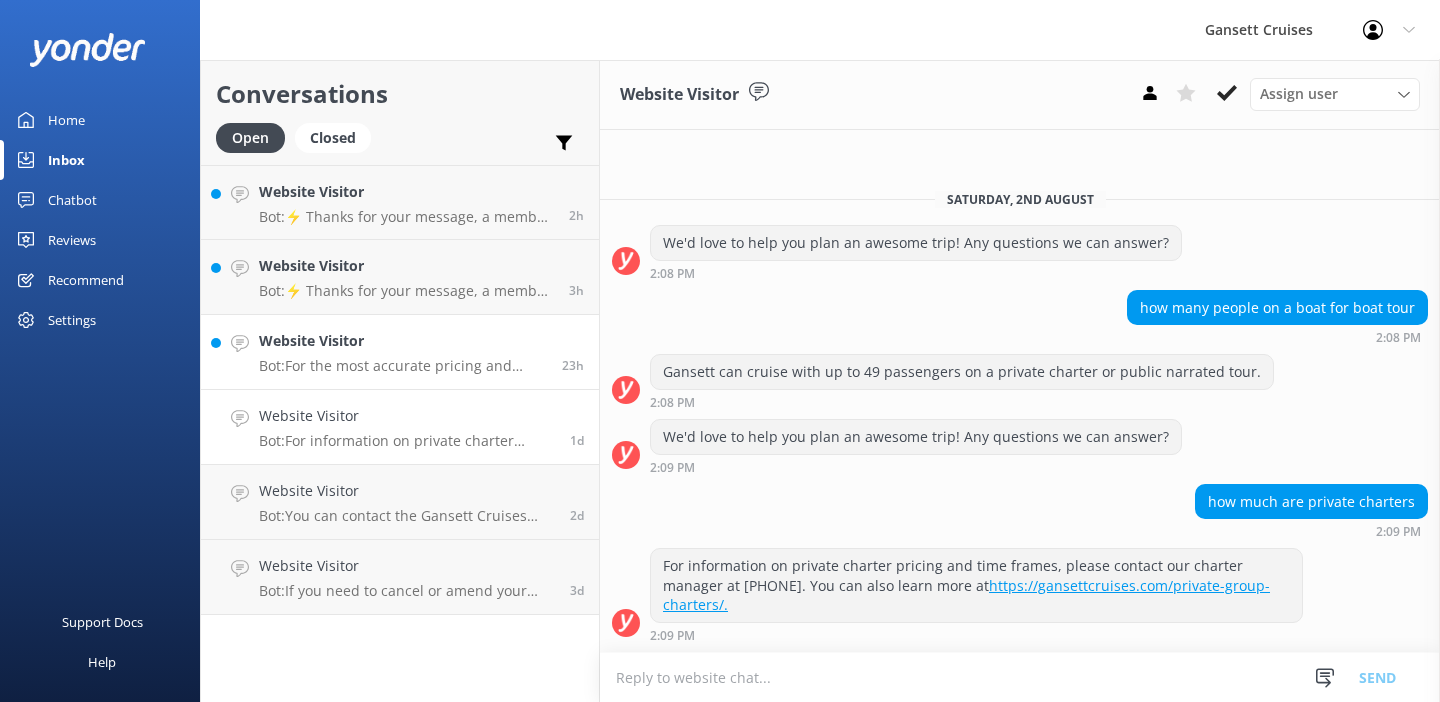 click on "Bot:  For the most accurate pricing and availability for the Sunset Cruise, please visit https://gansettcruises.starboardsuite.com/. The Evening Sunset Cruises are 60-minute narrated tours. It's recommended to arrive at least 15-30 minutes before the scheduled departure time to ensure a smooth boarding process." at bounding box center [403, 366] 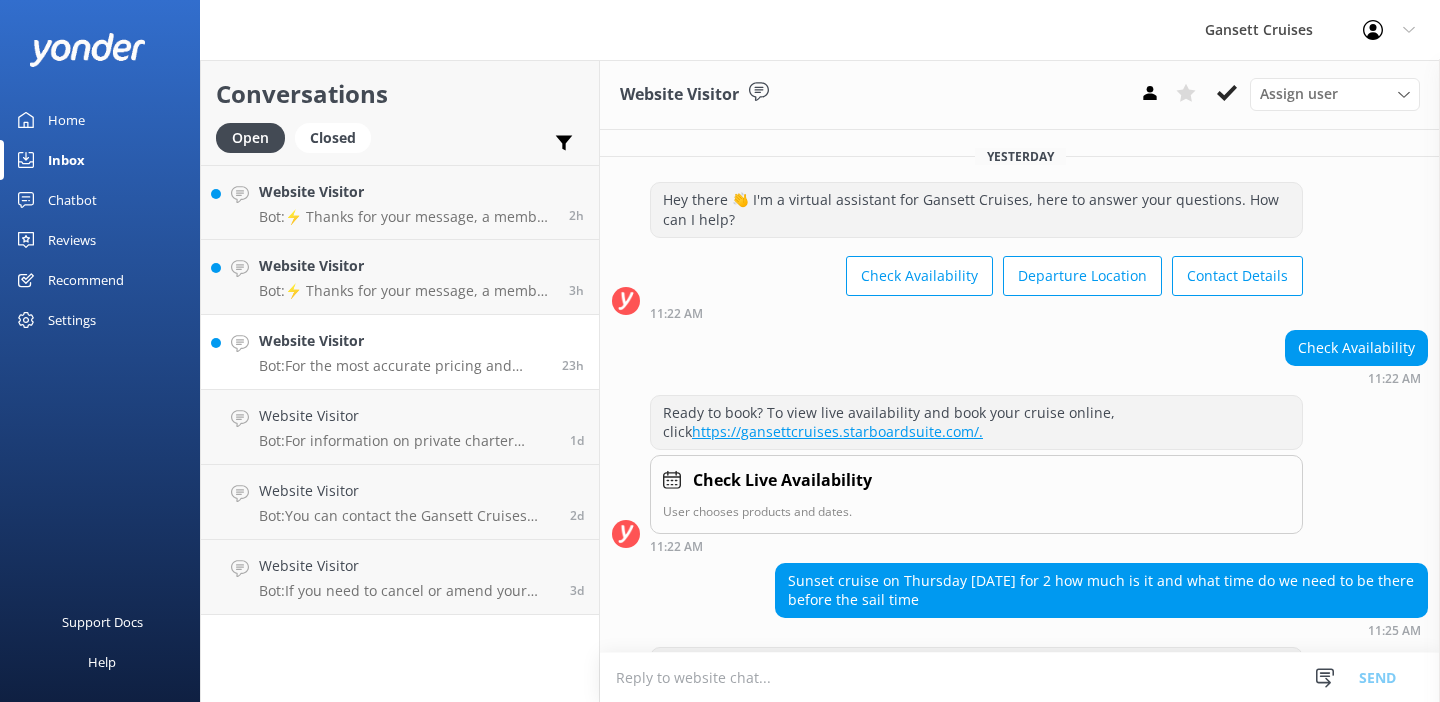 scroll, scrollTop: 110, scrollLeft: 0, axis: vertical 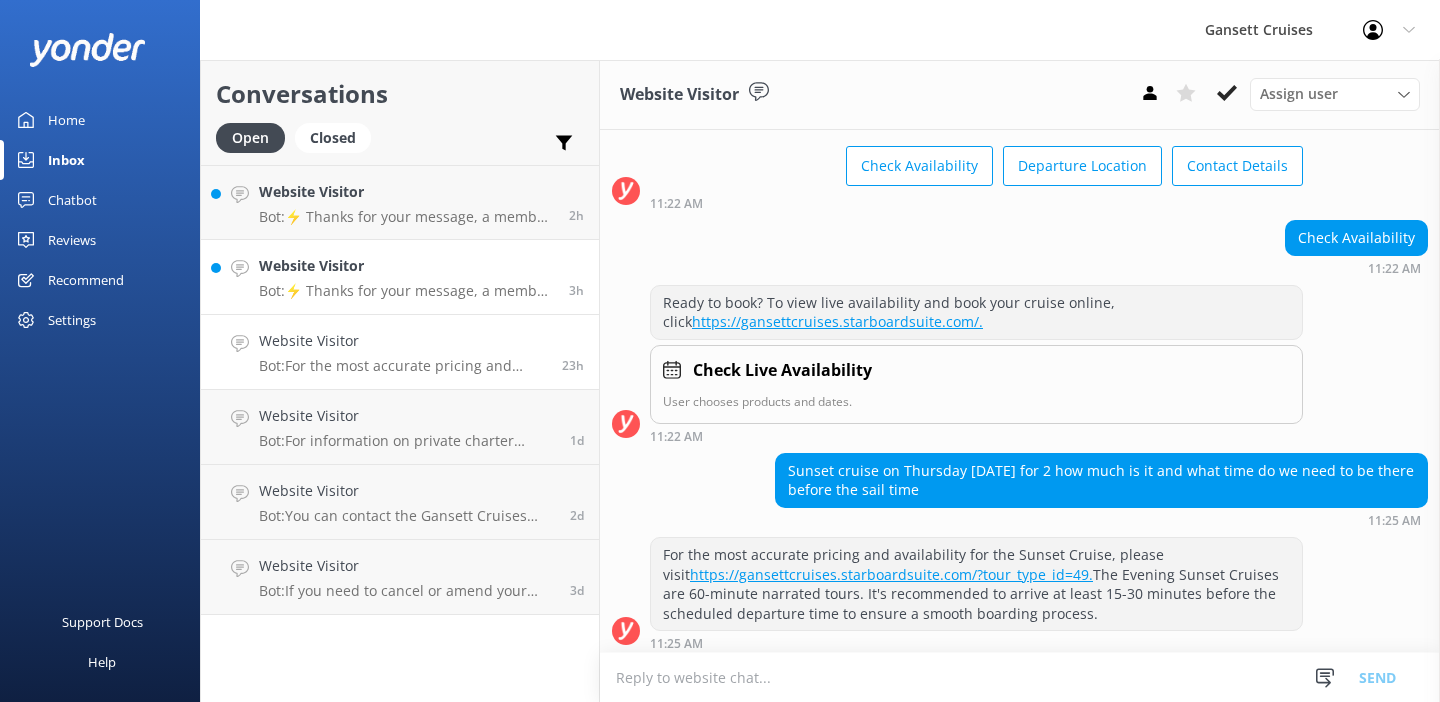 click on "Bot:  Thanks for your message, a member of our staff will get back to you as soon as we can. You're also welcome to keep messaging and our automated FAQ bot might be able to help. Or you can contact us at [PHONE] or [EMAIL]." at bounding box center [406, 291] 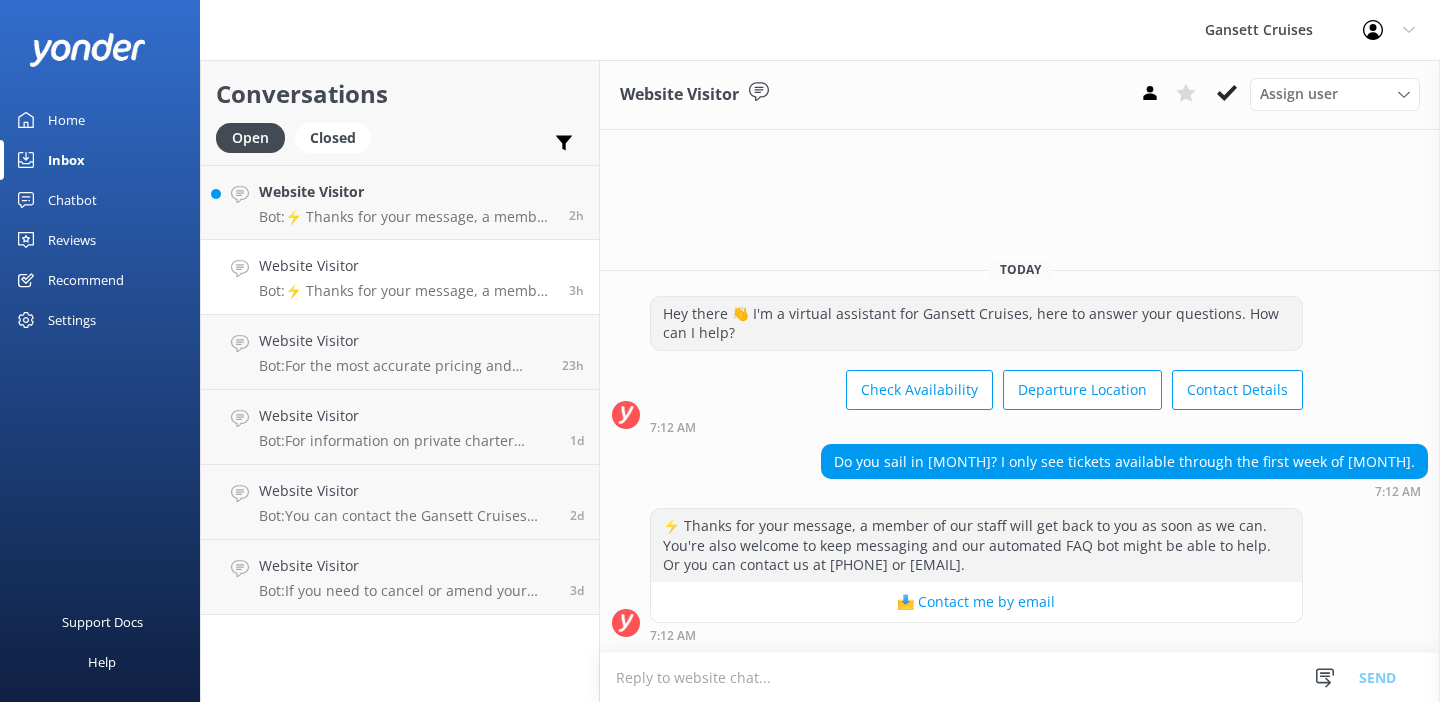 click at bounding box center (1020, 677) 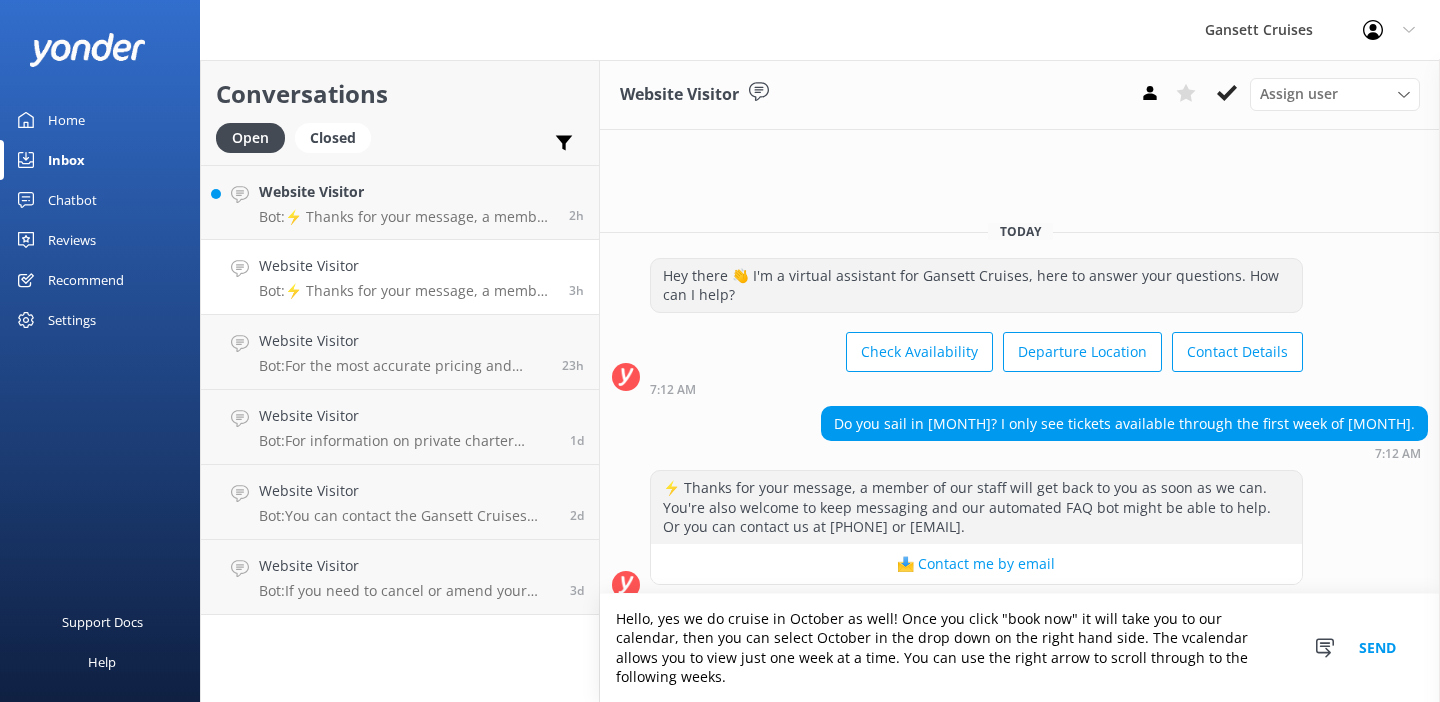 click on "Hello, yes we do cruise in October as well! Once you click "book now" it will take you to our calendar, then you can select October in the drop down on the right hand side. The vcalendar allows you to view just one week at a time. You can use the right arrow to scroll through to the following weeks." at bounding box center [1020, 648] 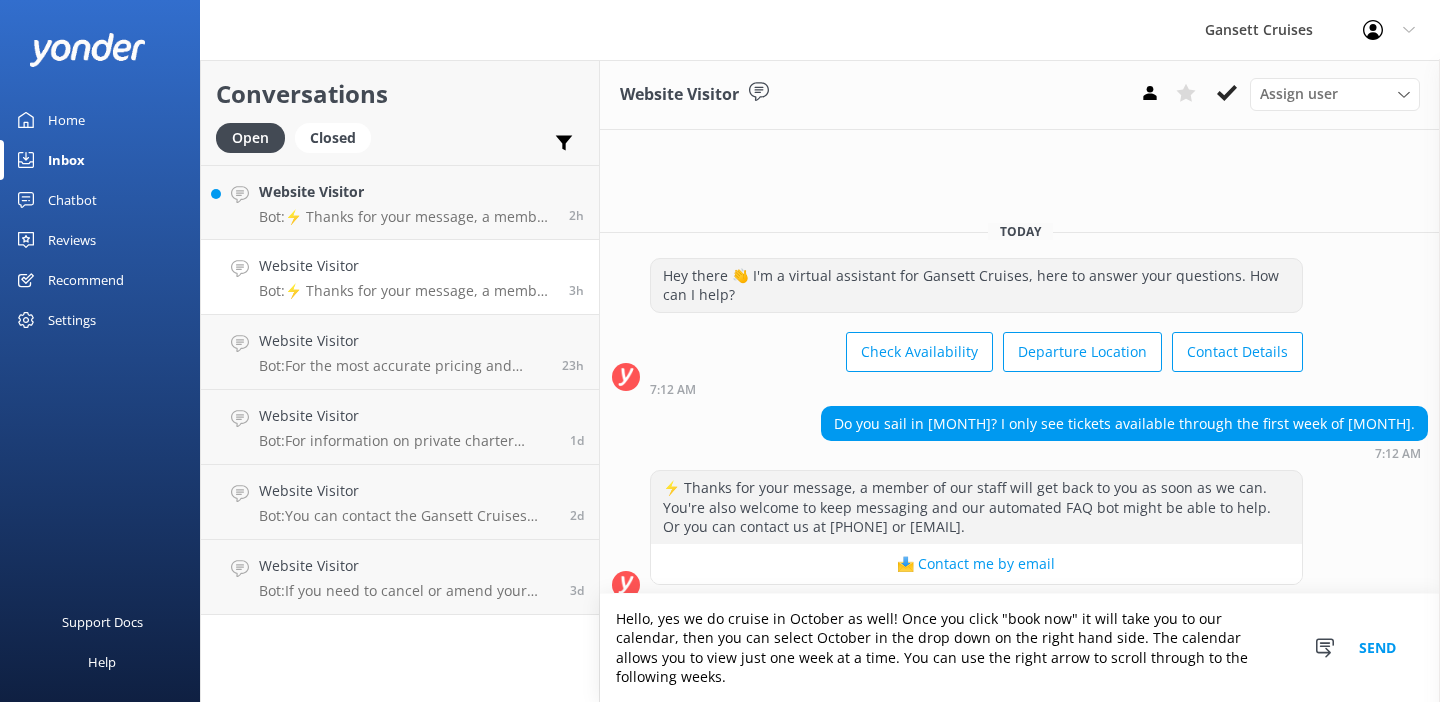 click on "Hello, yes we do cruise in October as well! Once you click "book now" it will take you to our calendar, then you can select October in the drop down on the right hand side. The calendar allows you to view just one week at a time. You can use the right arrow to scroll through to the following weeks." at bounding box center [1020, 648] 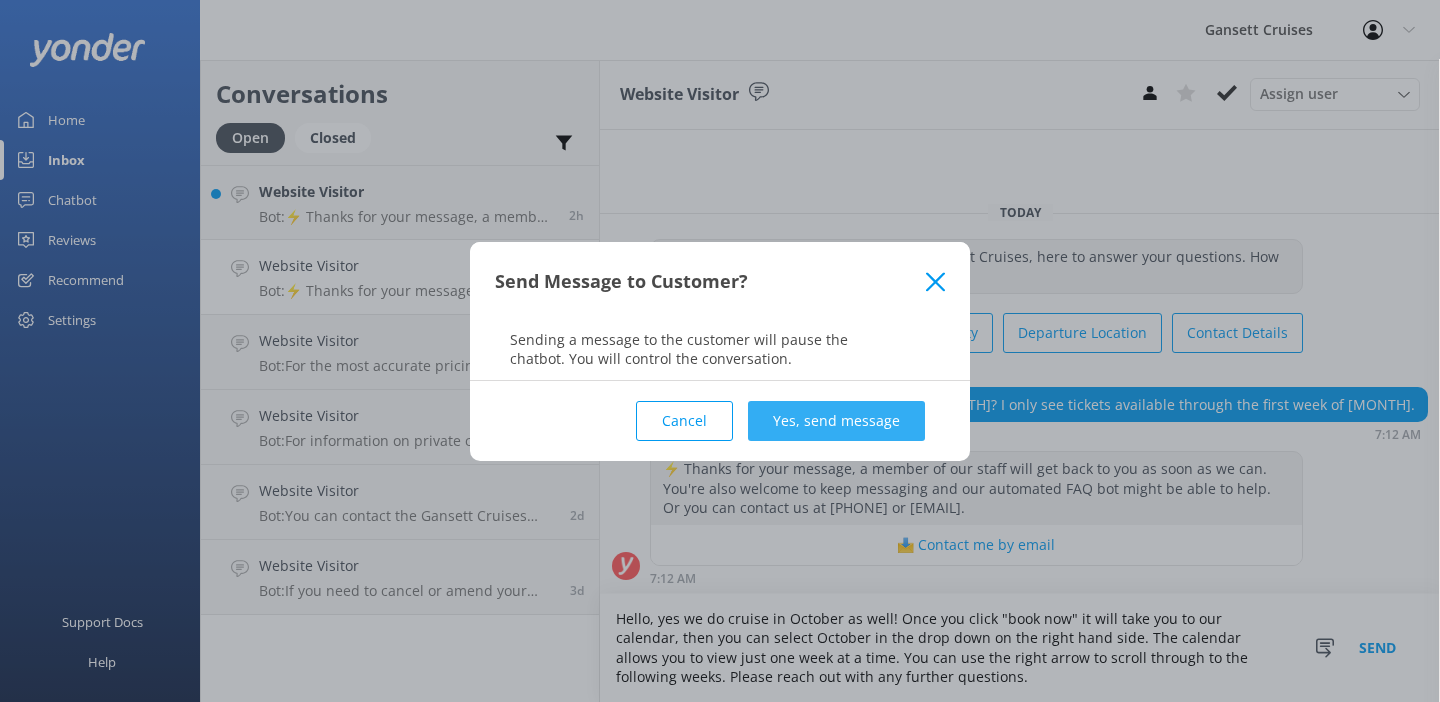 type on "Hello, yes we do cruise in October as well! Once you click "book now" it will take you to our calendar, then you can select October in the drop down on the right hand side. The calendar allows you to view just one week at a time. You can use the right arrow to scroll through to the following weeks. Please reach out with any further questions." 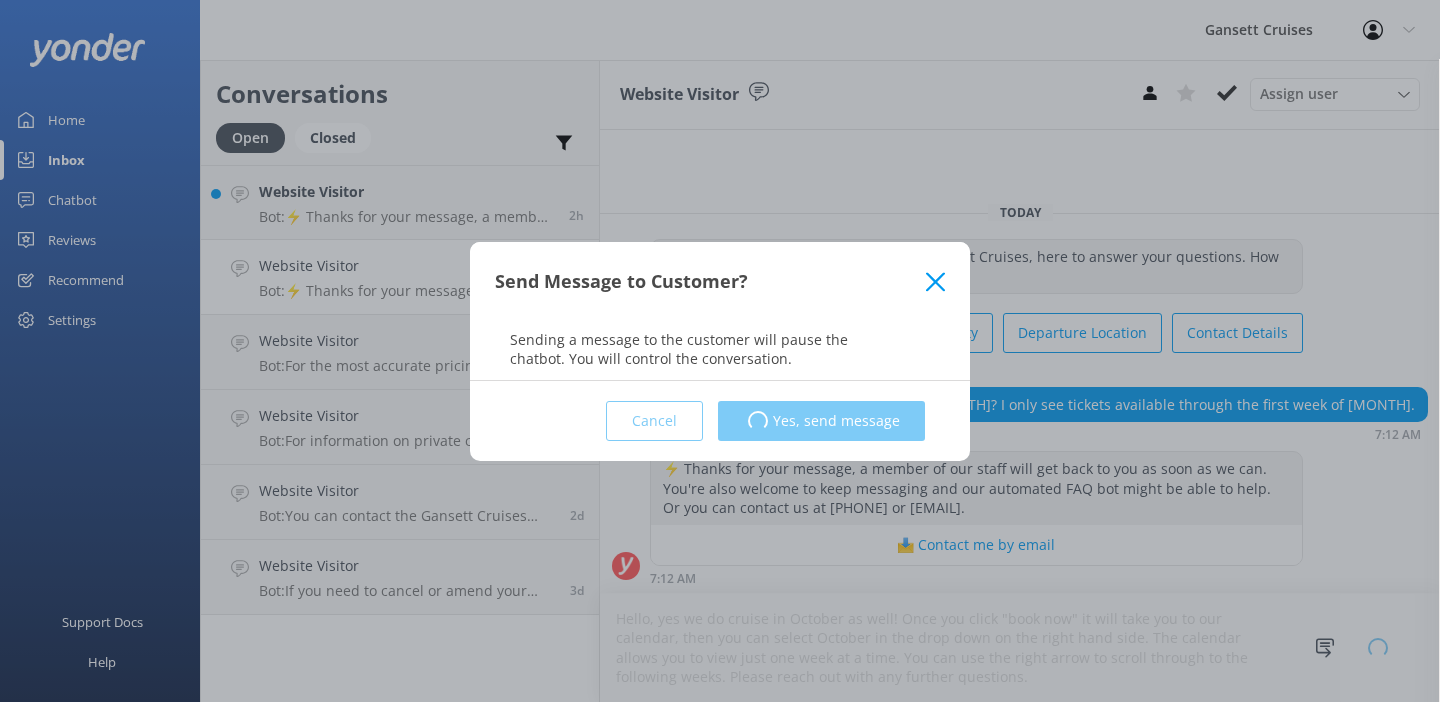 type 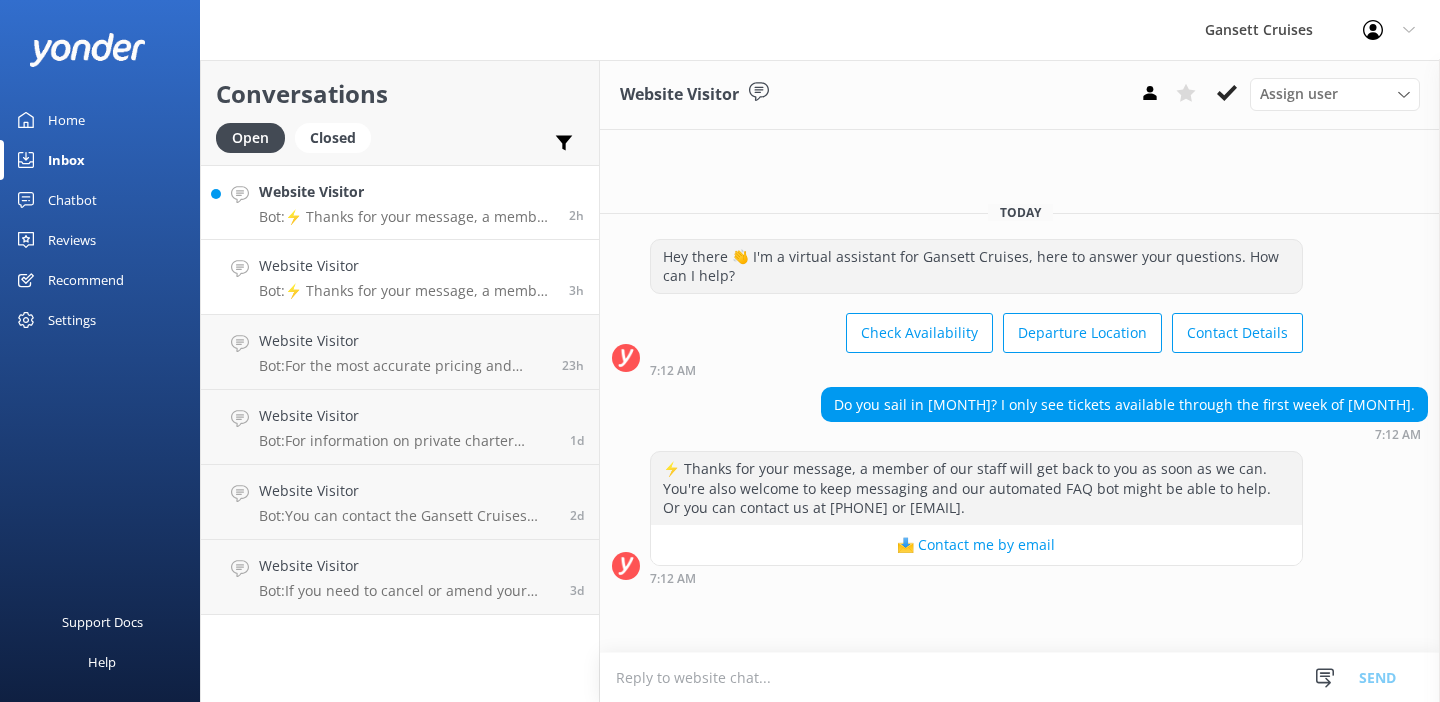 click on "Bot:  Thanks for your message, a member of our staff will get back to you as soon as we can. You're also welcome to keep messaging and our automated FAQ bot might be able to help. Or you can contact us at [PHONE] or [EMAIL]." at bounding box center [406, 217] 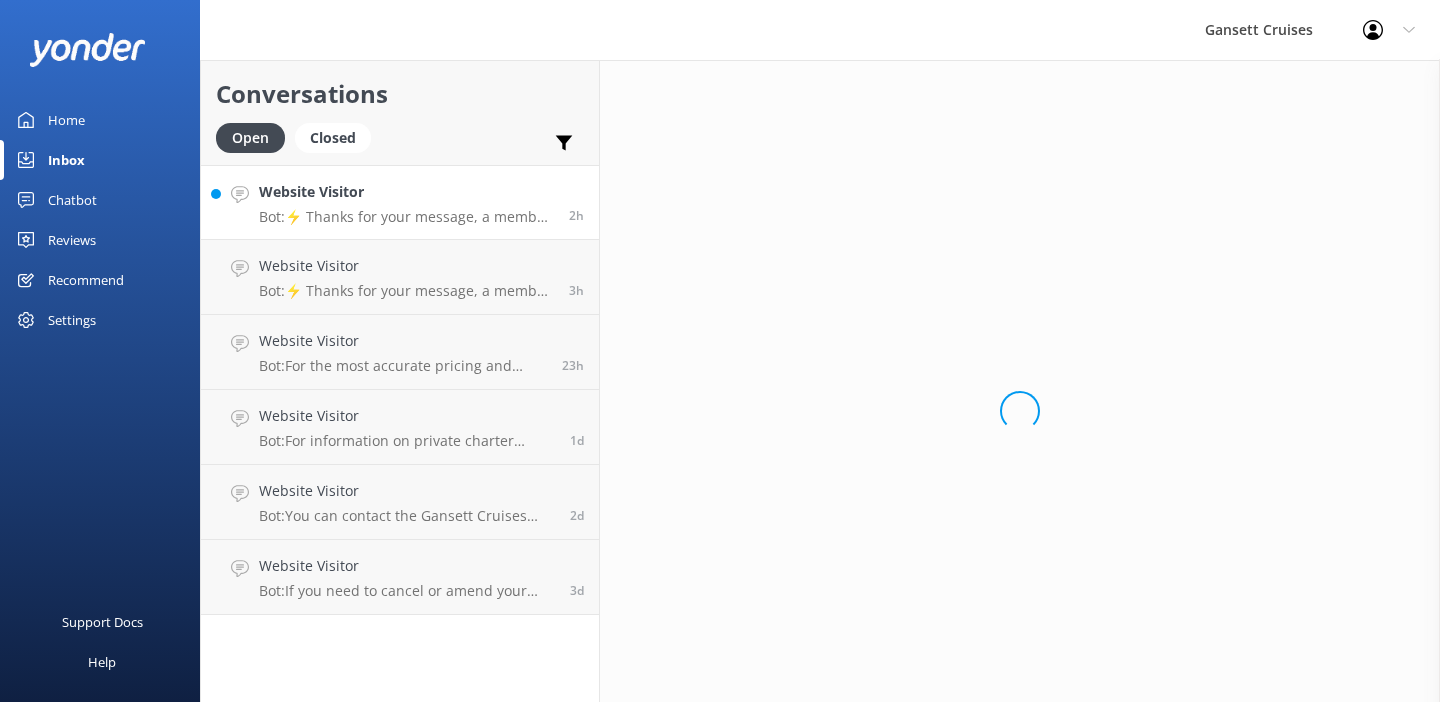 click on "Bot:  Thanks for your message, a member of our staff will get back to you as soon as we can. You're also welcome to keep messaging and our automated FAQ bot might be able to help. Or you can contact us at [PHONE] or [EMAIL]." at bounding box center [406, 217] 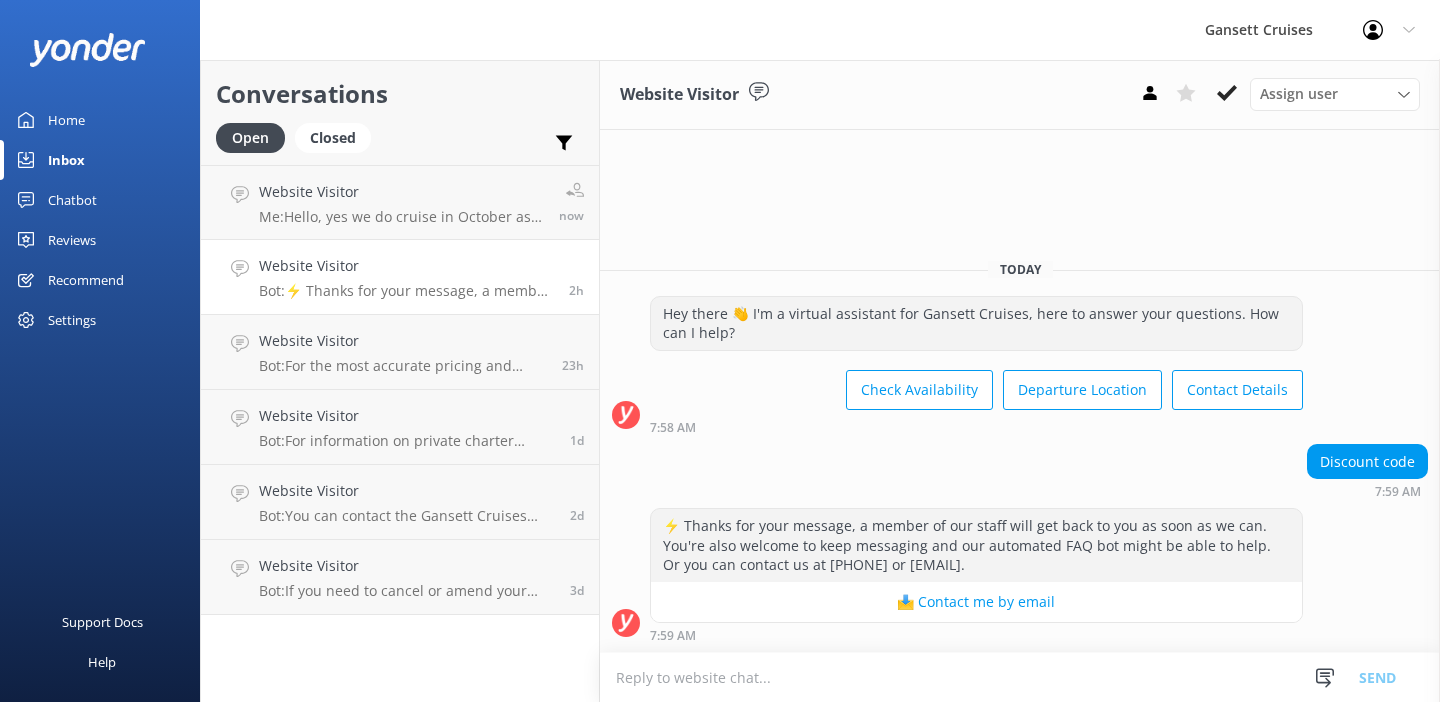 click on "Me:  Hello, yes we do cruise in October as well! Once you click "book now" it will take you to our calendar, then you can select October in the drop down on the right hand side. The calendar allows you to view just one week at a time. You can use the right arrow to scroll through to the following weeks. Please reach out with any further questions." at bounding box center [401, 217] 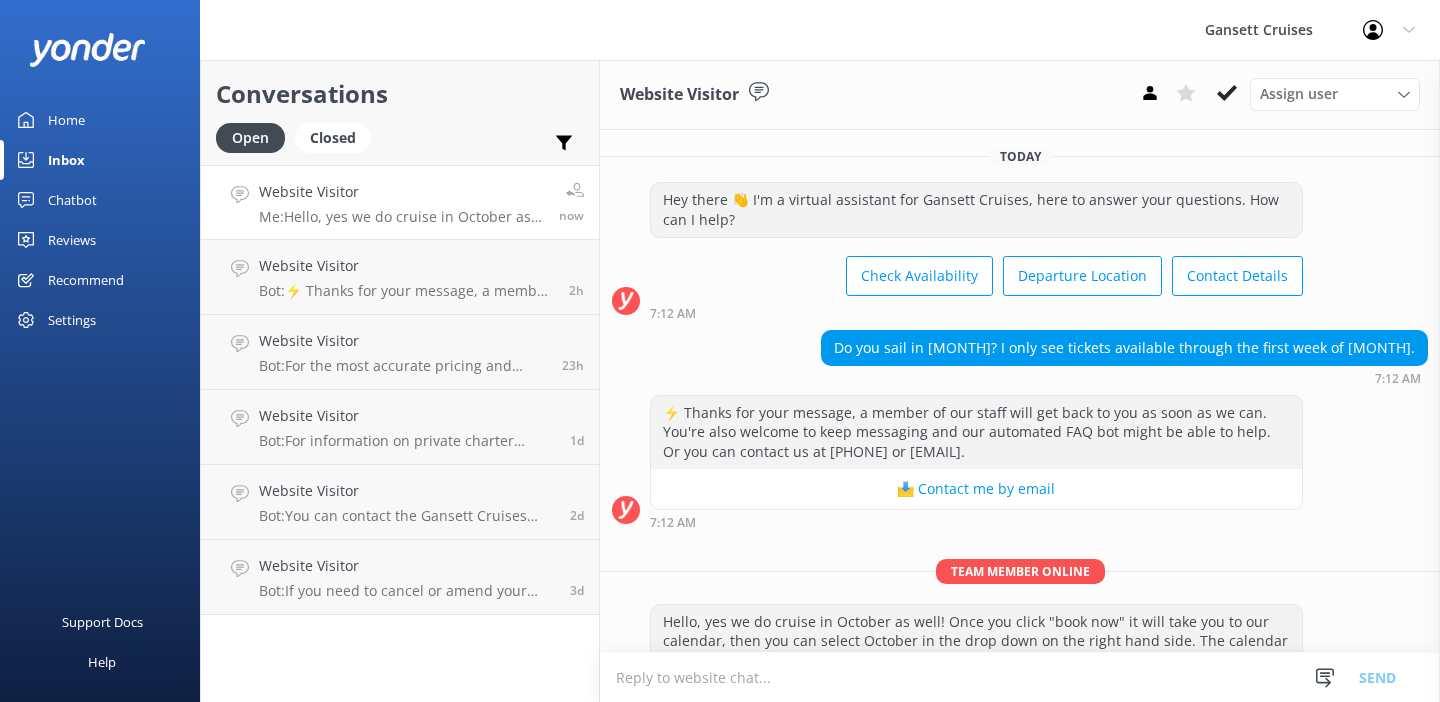 scroll, scrollTop: 68, scrollLeft: 0, axis: vertical 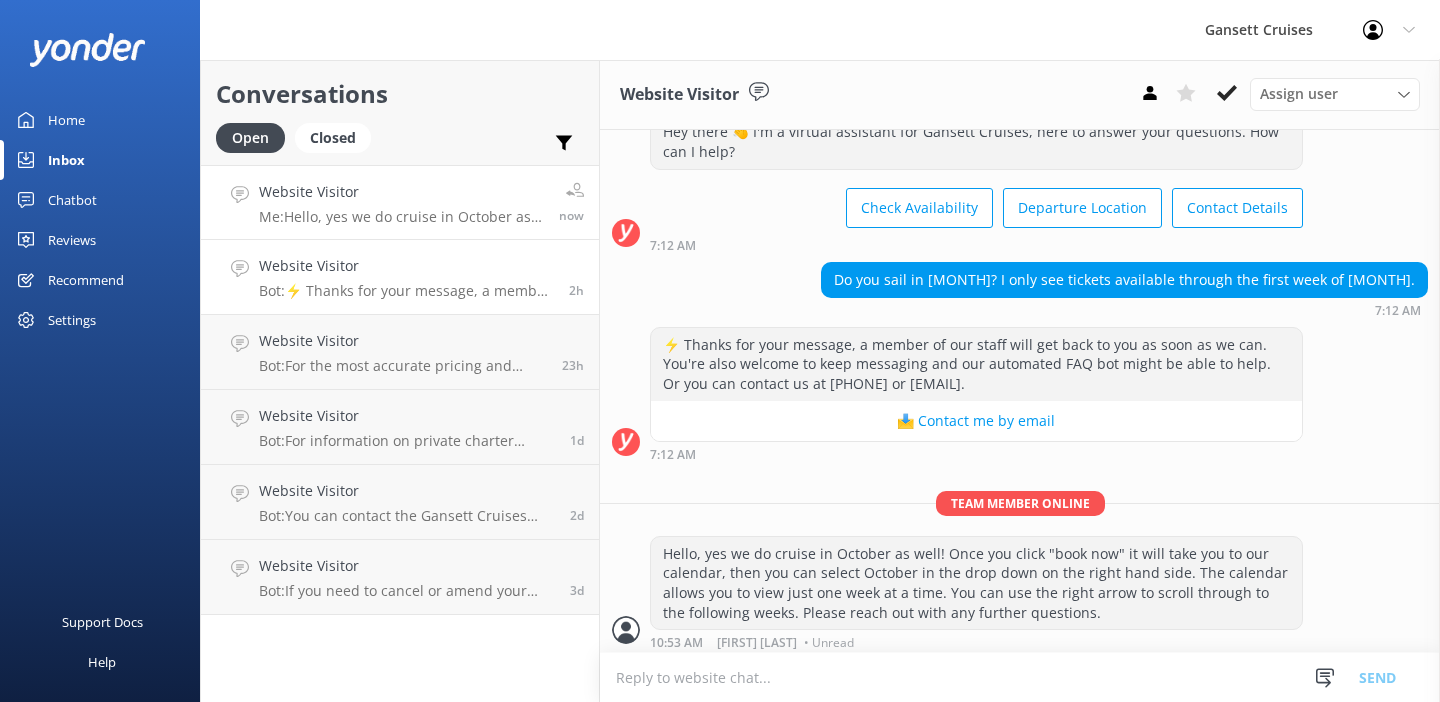 click on "Website Visitor" at bounding box center (406, 266) 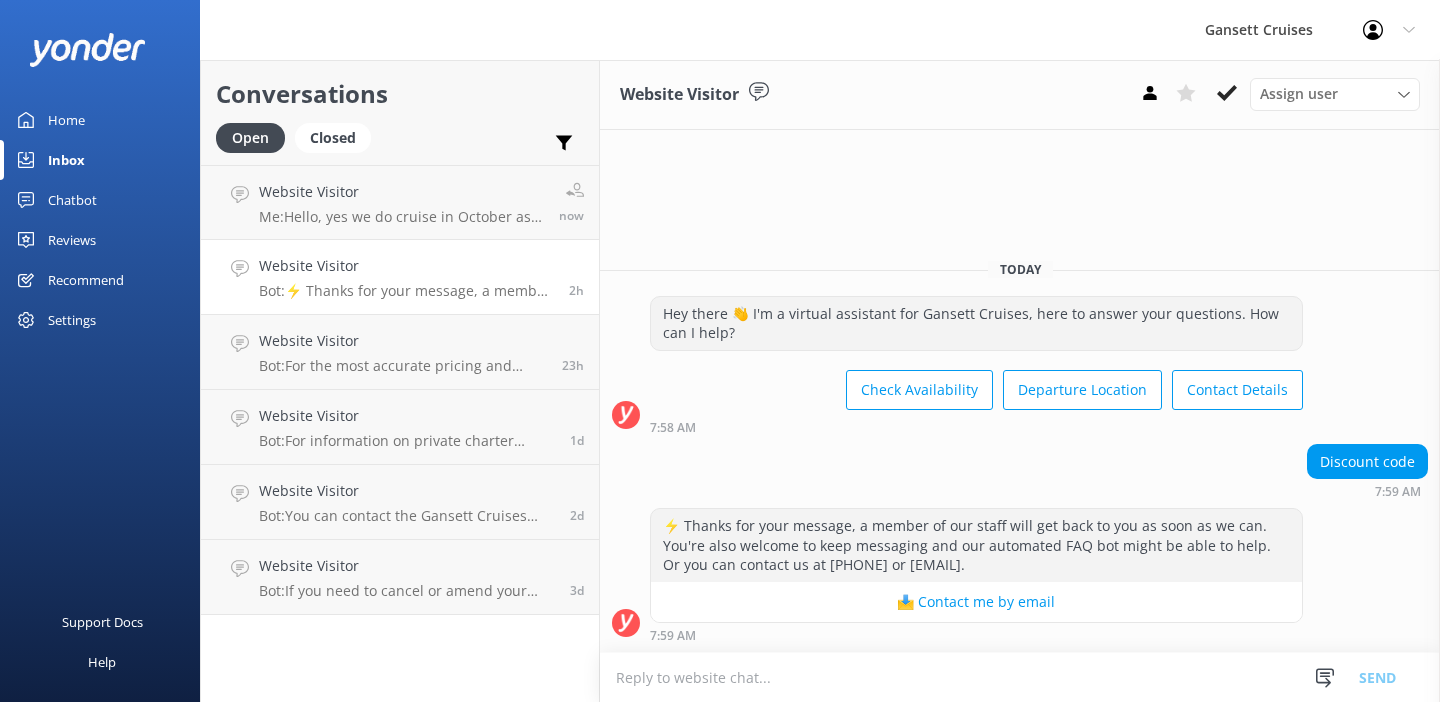 click on "Home" at bounding box center (100, 120) 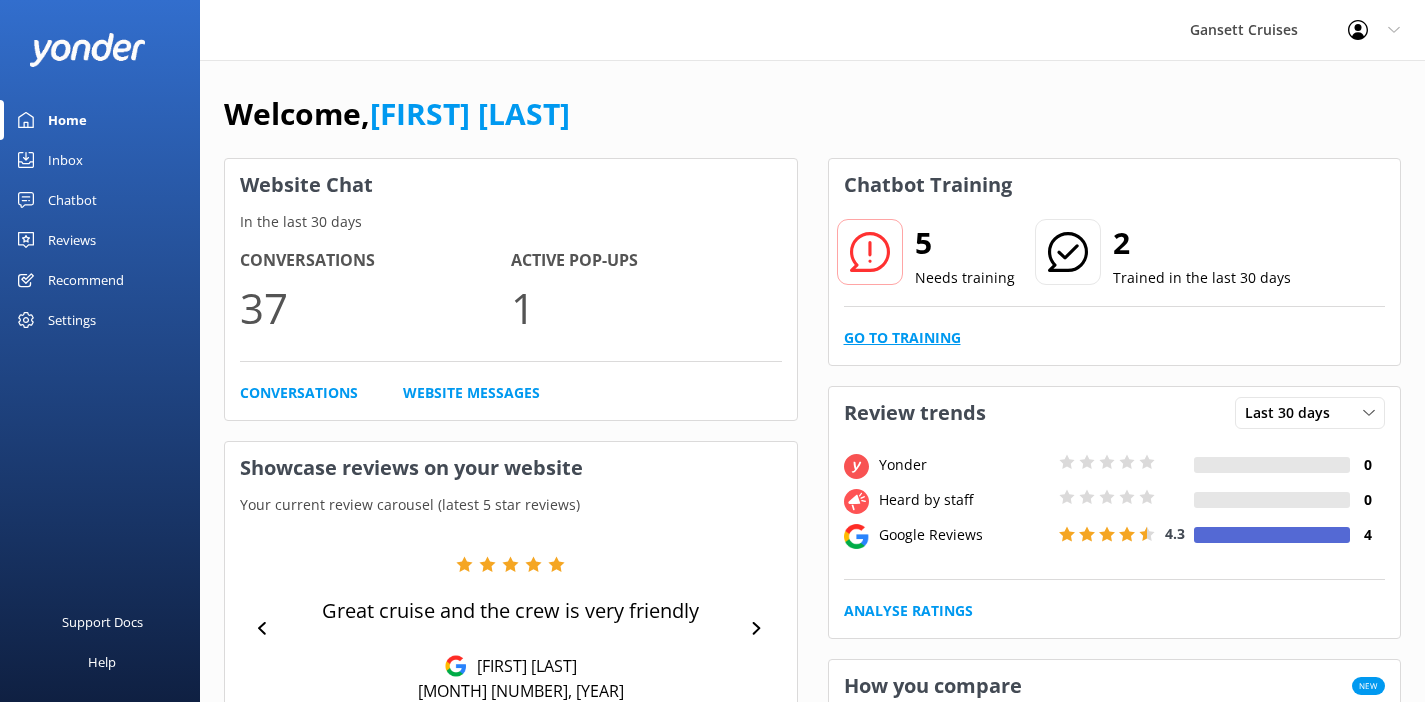 click on "Go to Training" at bounding box center [902, 338] 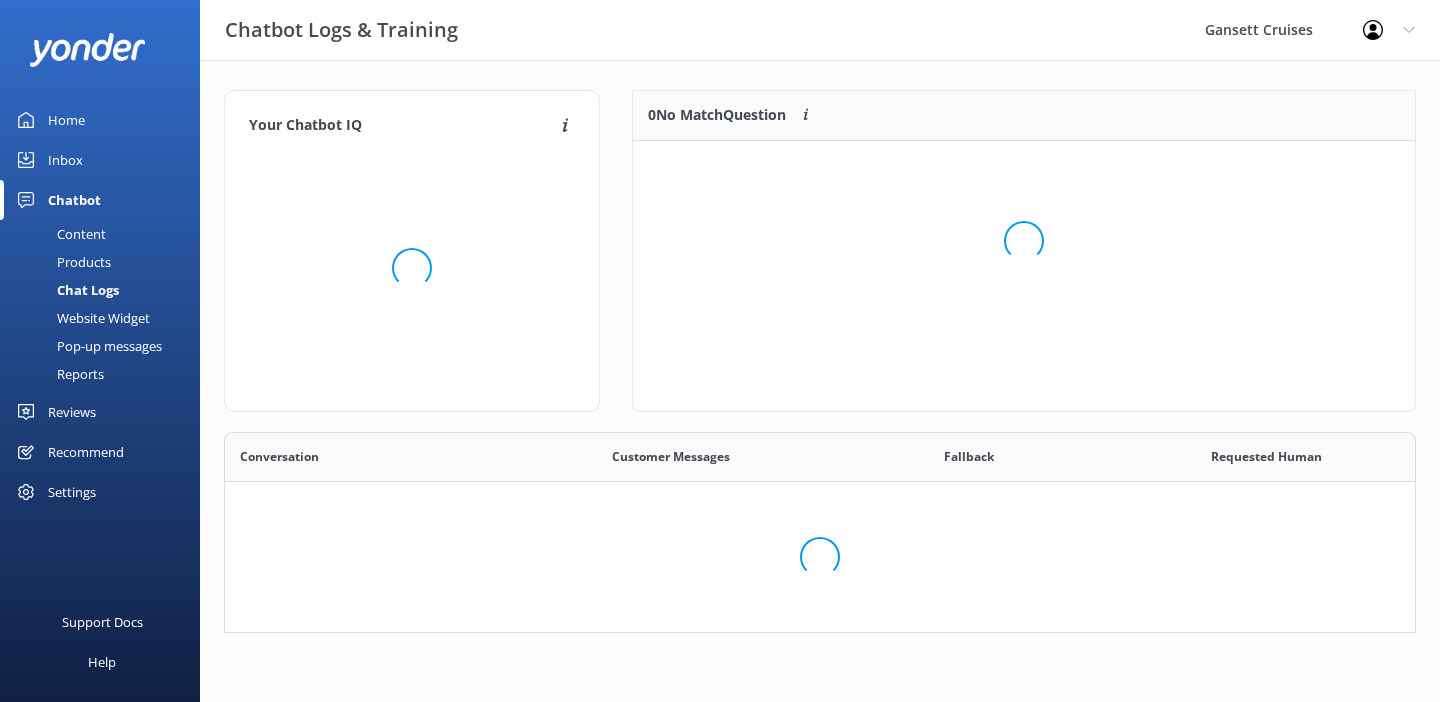 scroll, scrollTop: 16, scrollLeft: 16, axis: both 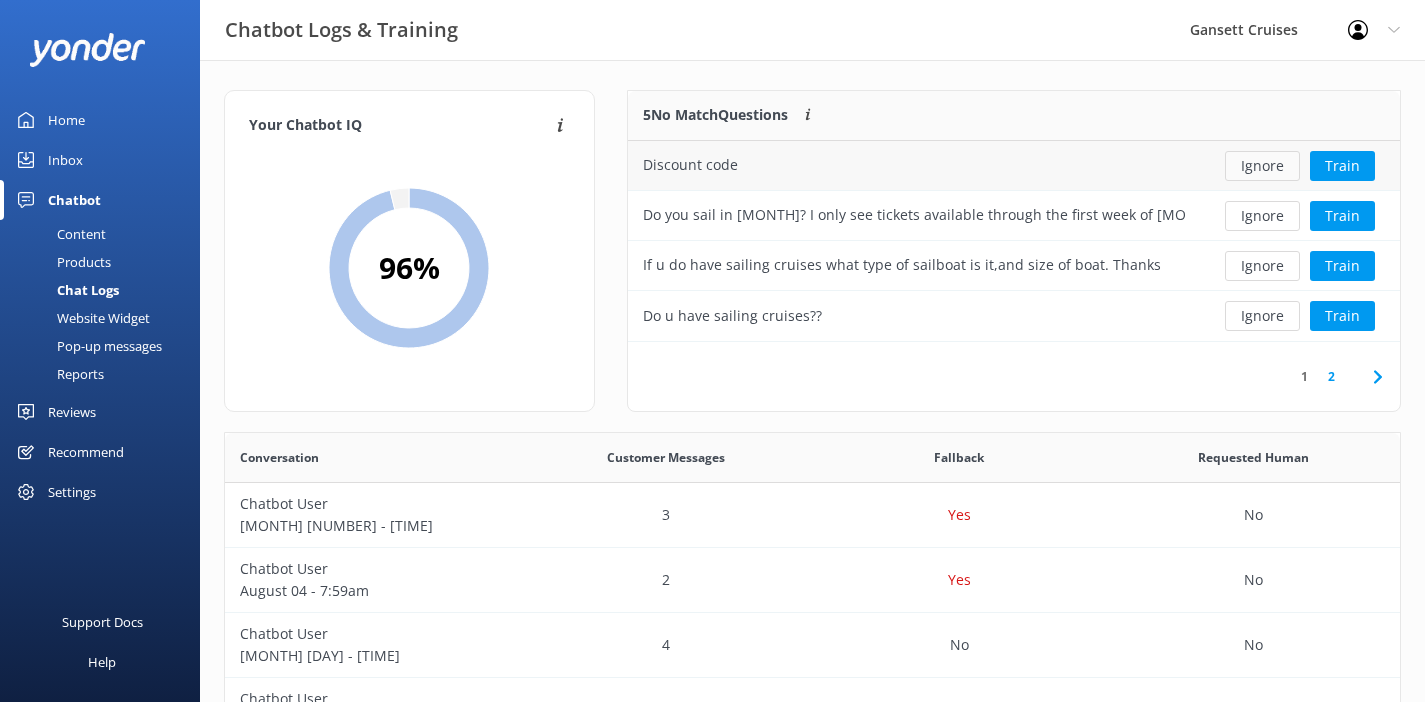 click on "Ignore" at bounding box center (1262, 166) 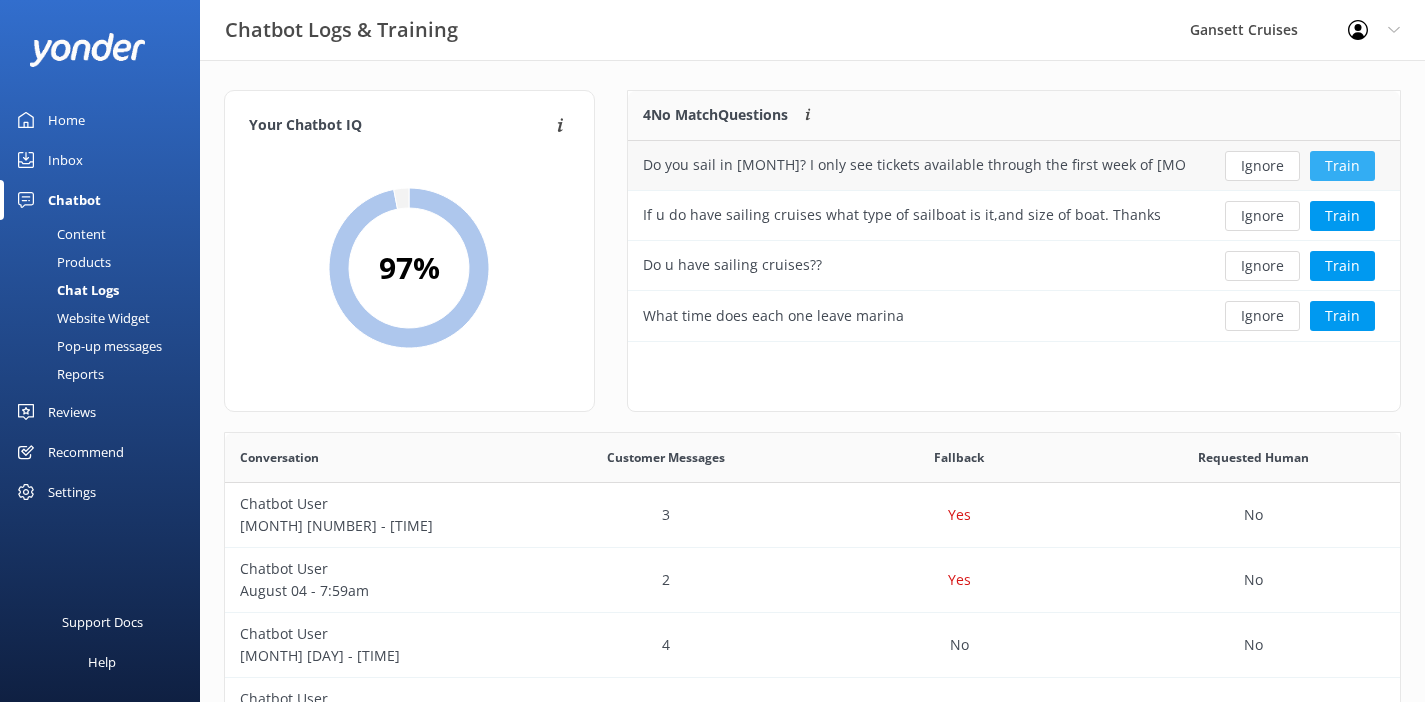 click on "Train" at bounding box center [1342, 166] 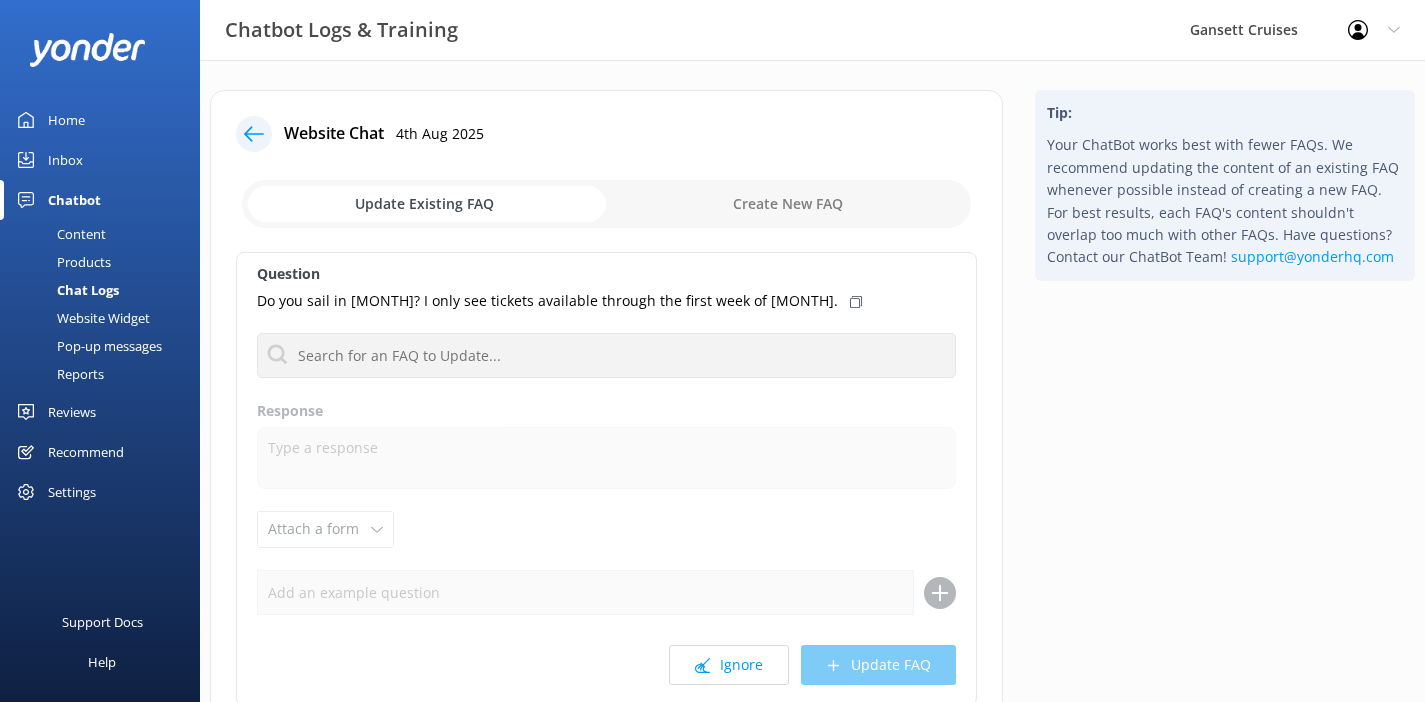 click 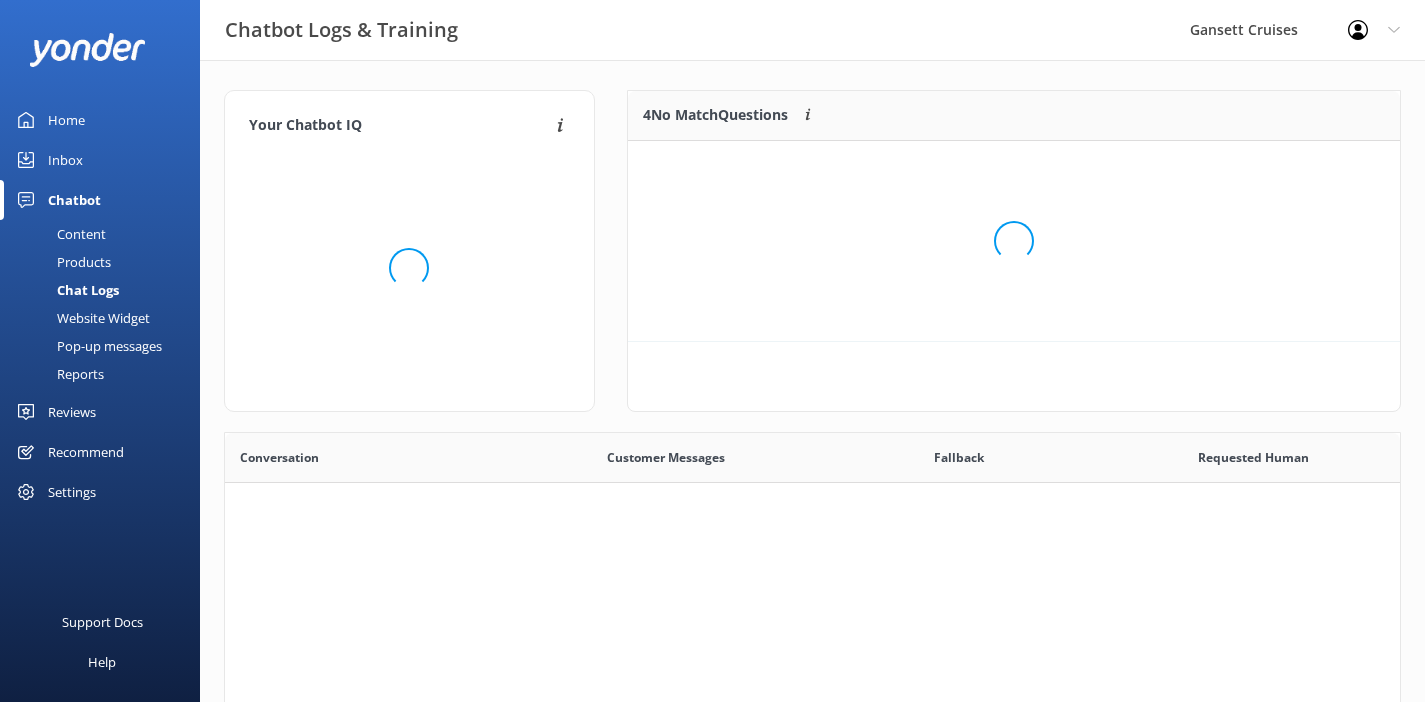 scroll, scrollTop: 16, scrollLeft: 16, axis: both 